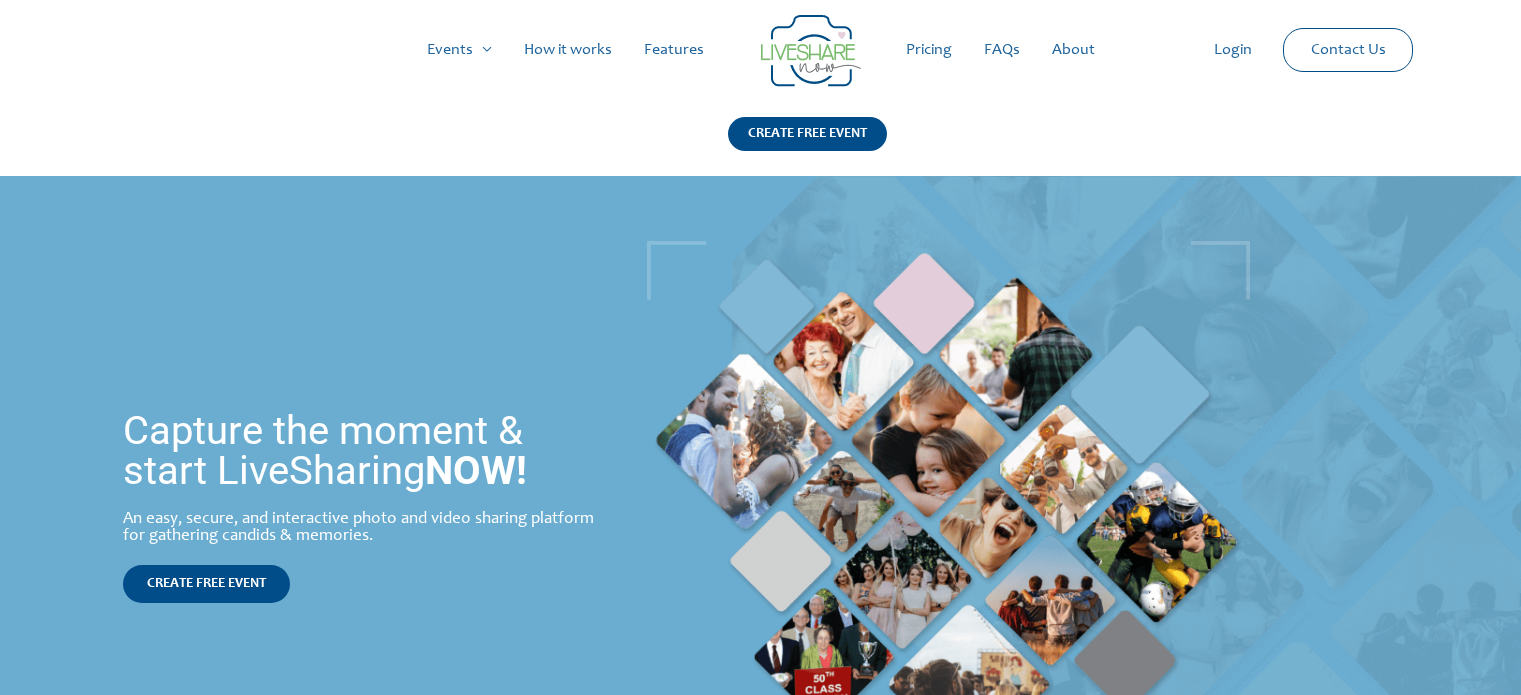 scroll, scrollTop: 0, scrollLeft: 0, axis: both 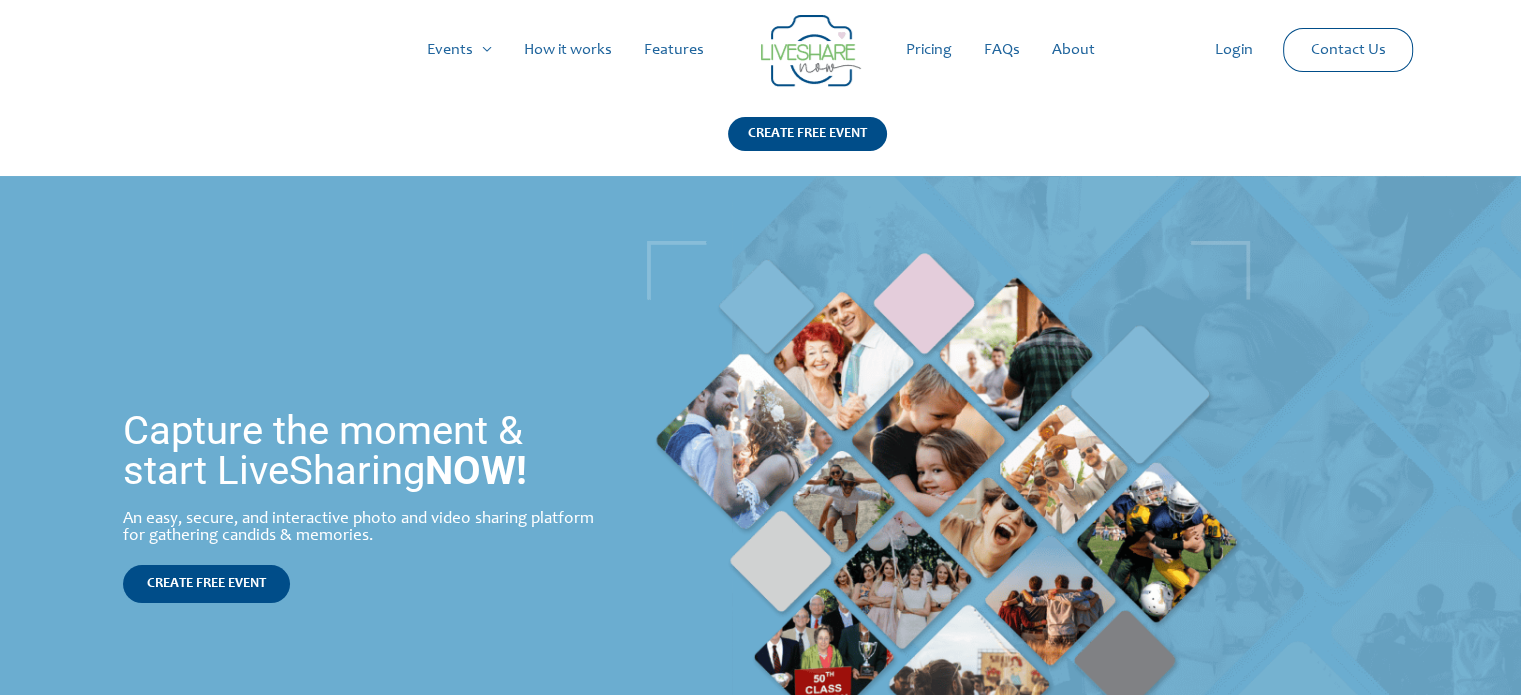 click on "Pricing" at bounding box center (929, 50) 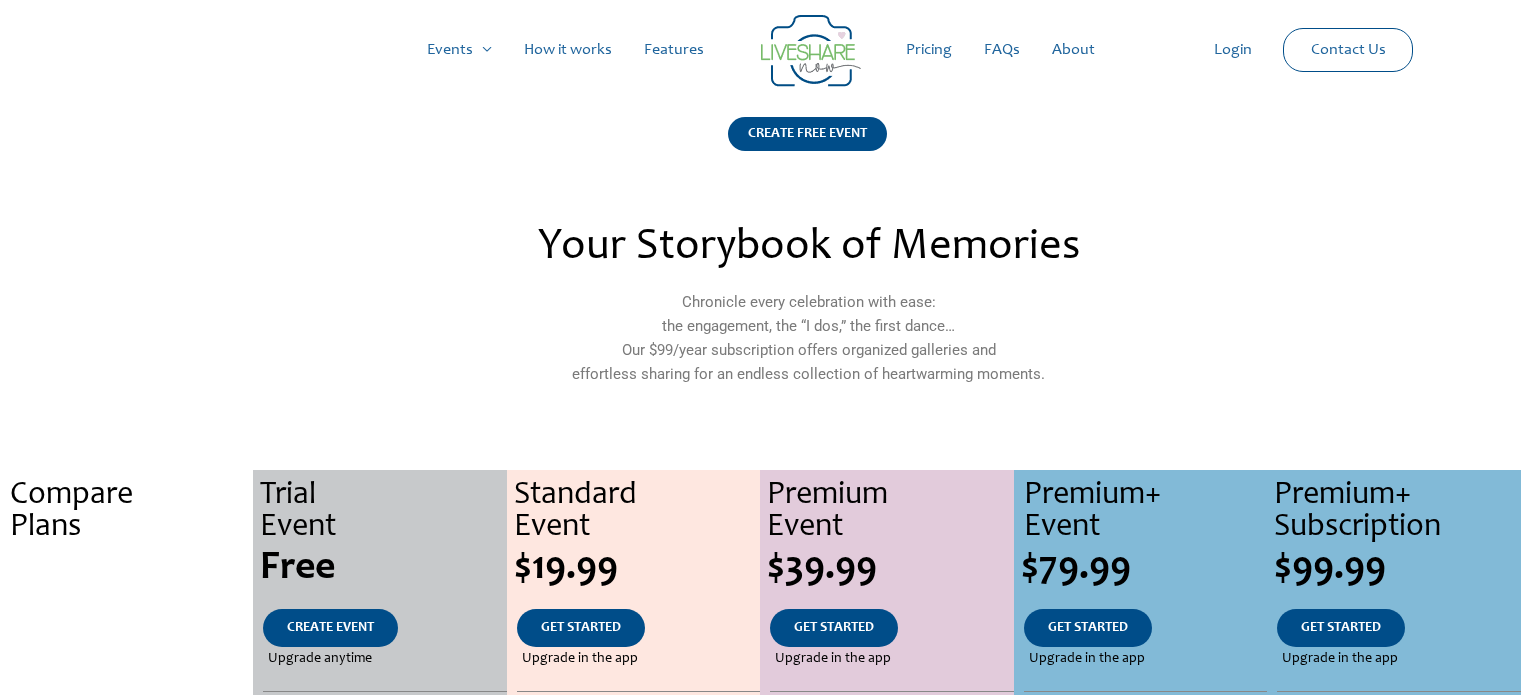 scroll, scrollTop: 0, scrollLeft: 0, axis: both 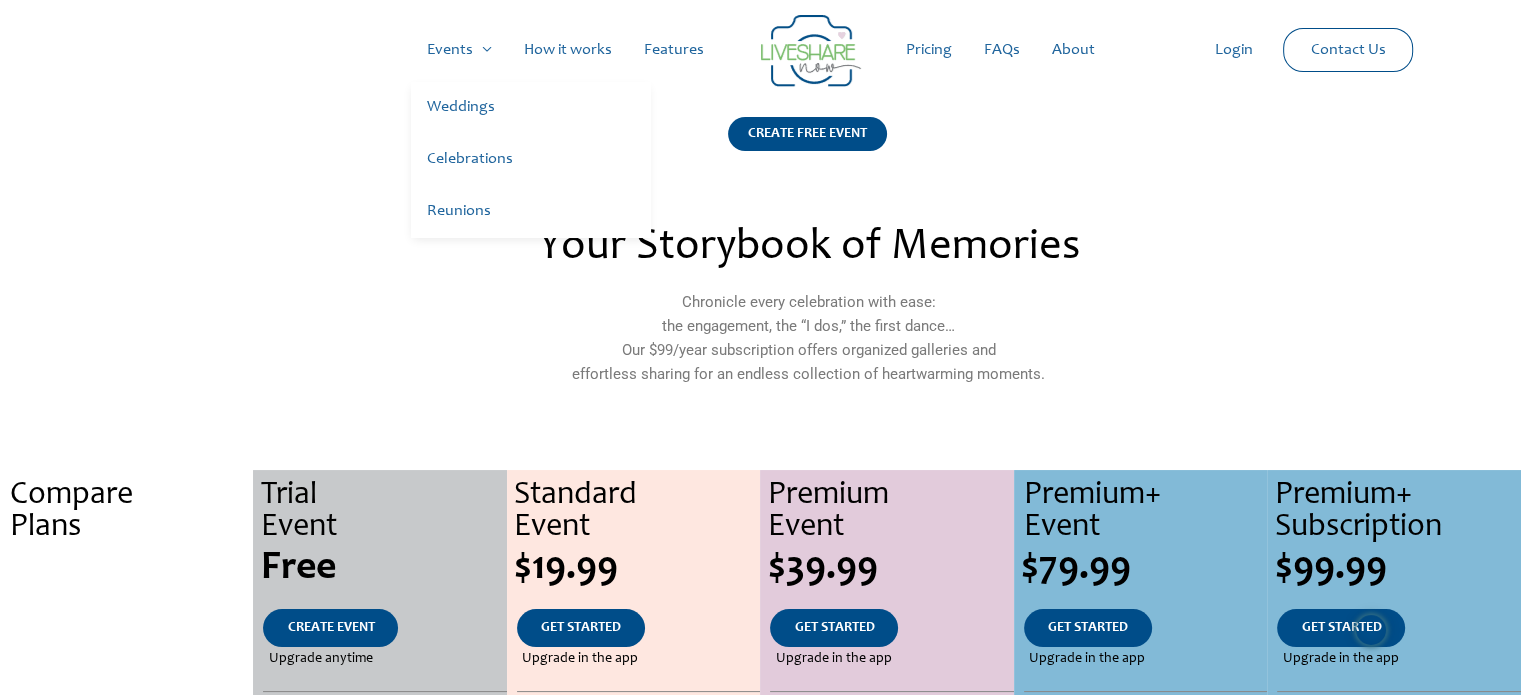 click on "Reunions" at bounding box center [531, 212] 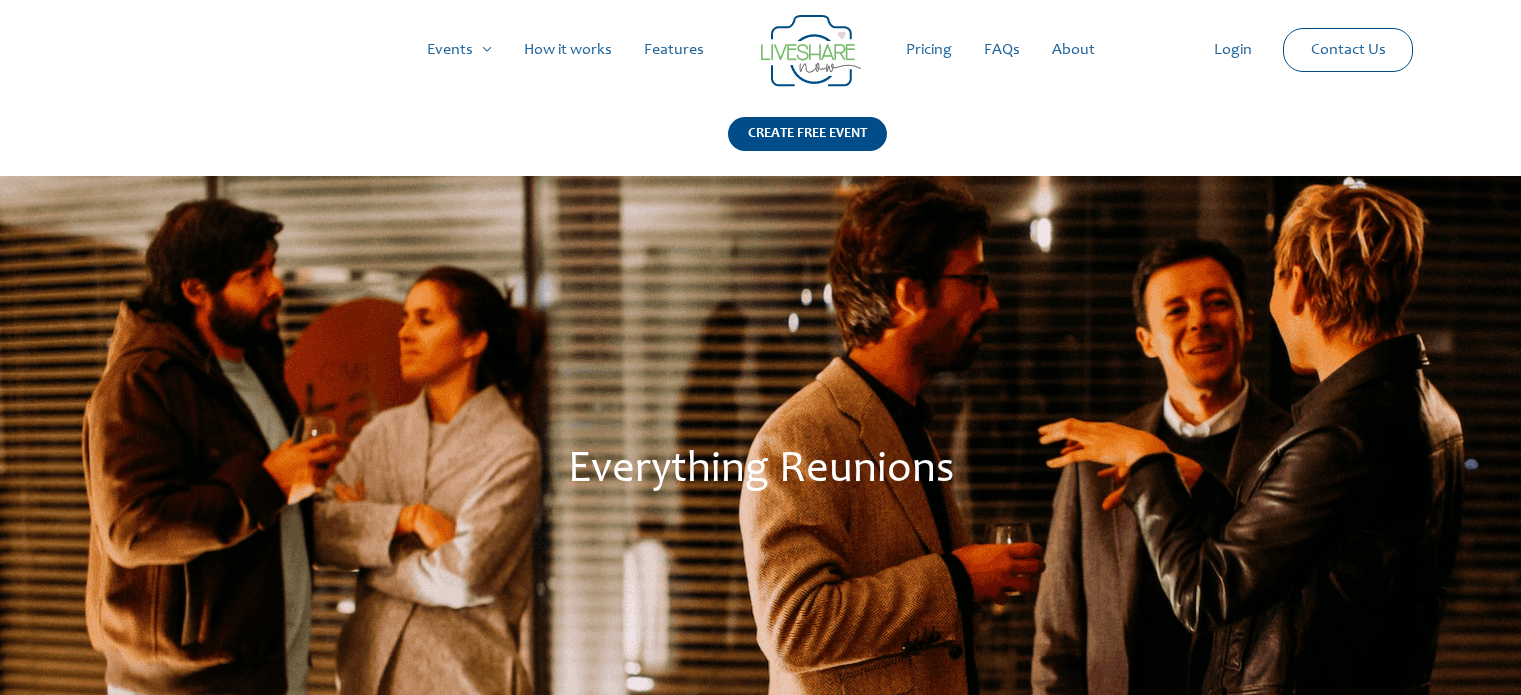 scroll, scrollTop: 0, scrollLeft: 0, axis: both 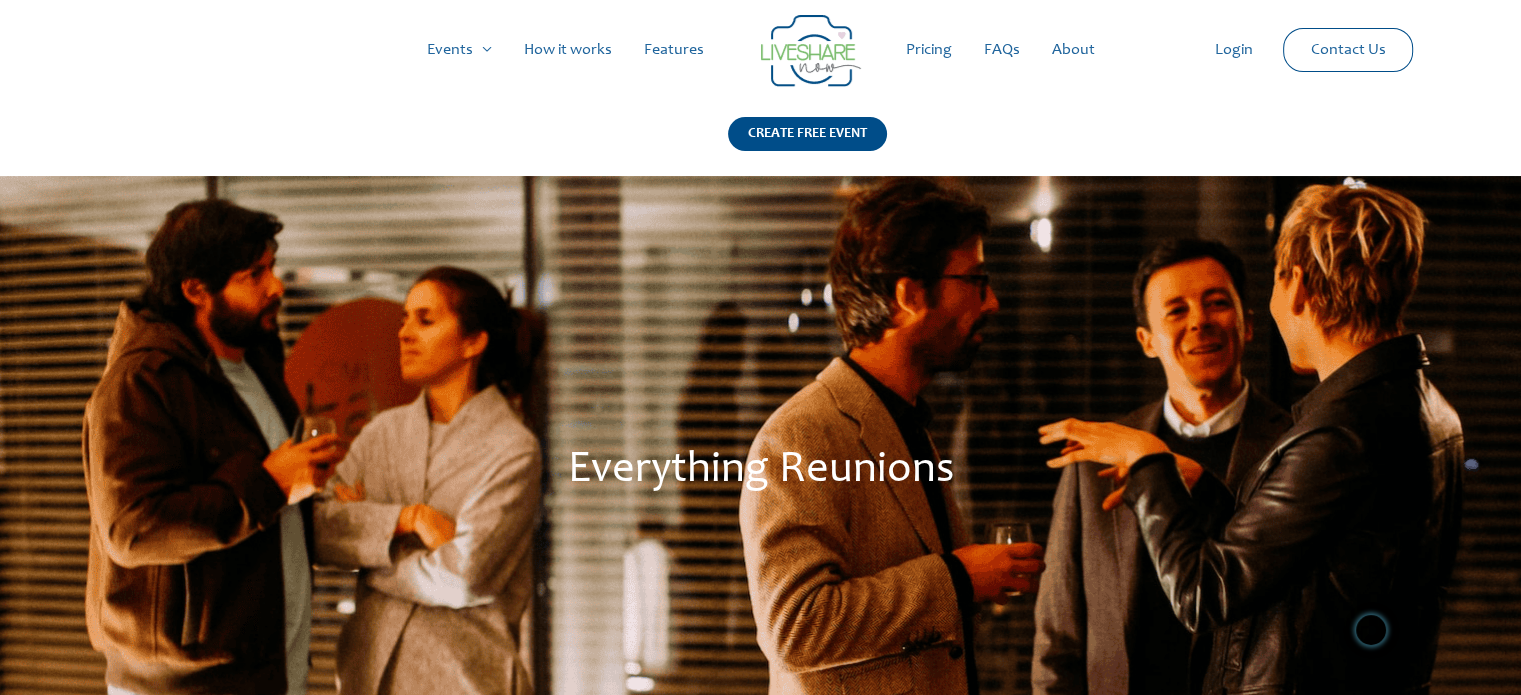 click on "How it works" at bounding box center [568, 50] 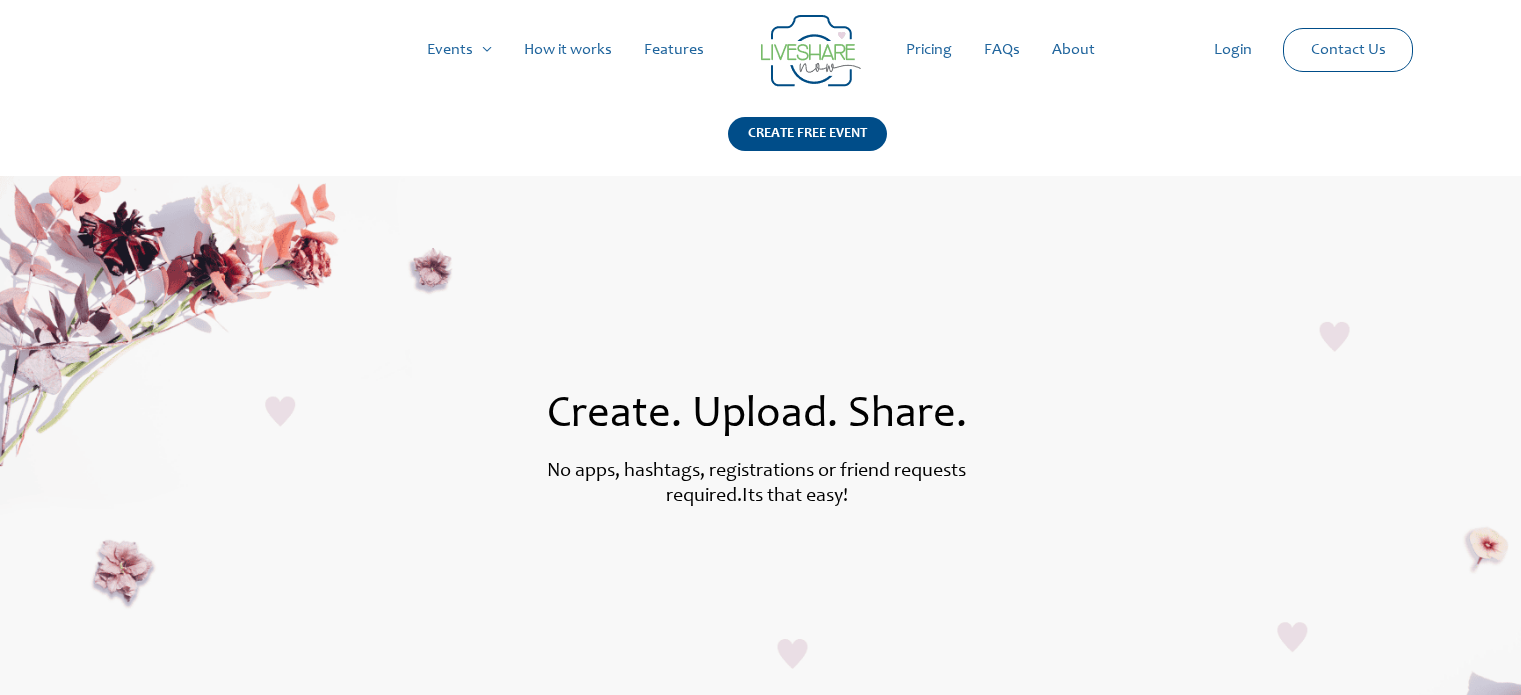 scroll, scrollTop: 0, scrollLeft: 0, axis: both 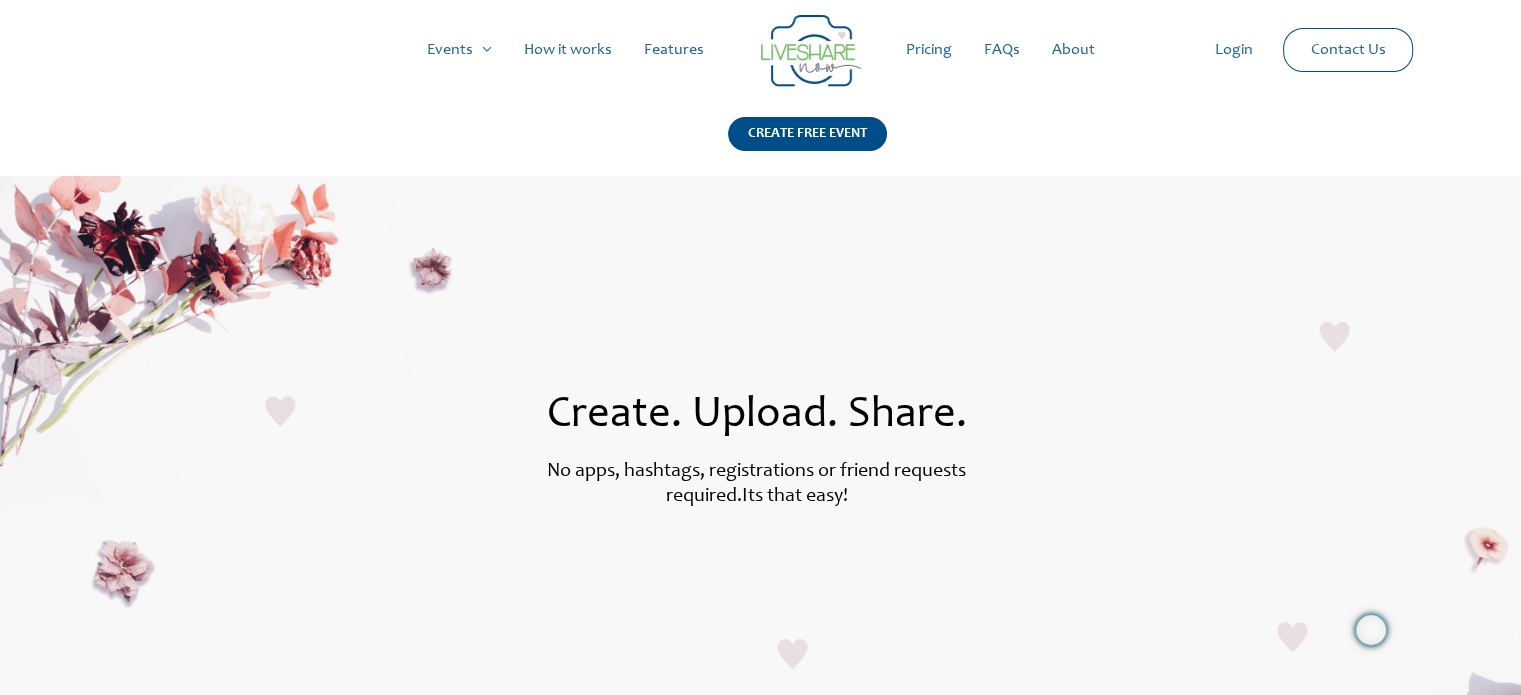 click on "Features" at bounding box center (674, 50) 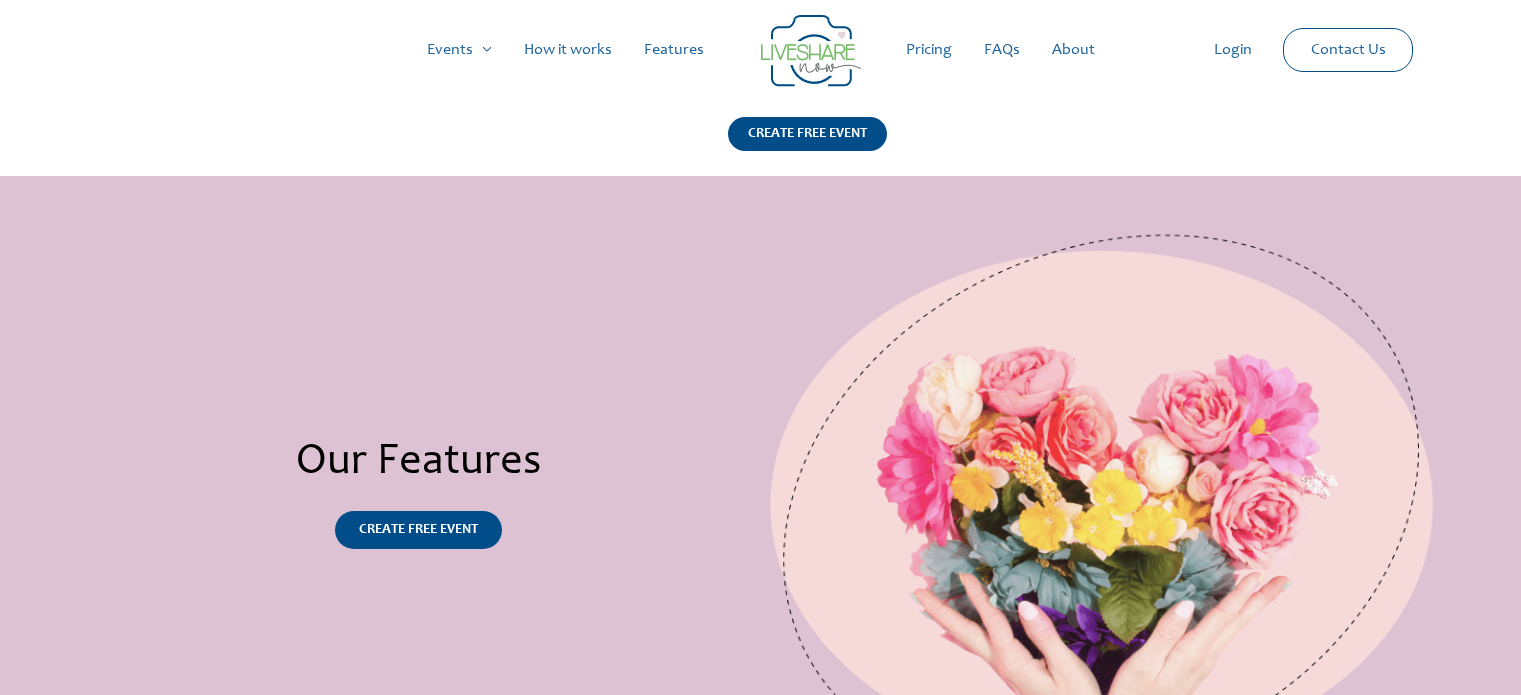 scroll, scrollTop: 0, scrollLeft: 0, axis: both 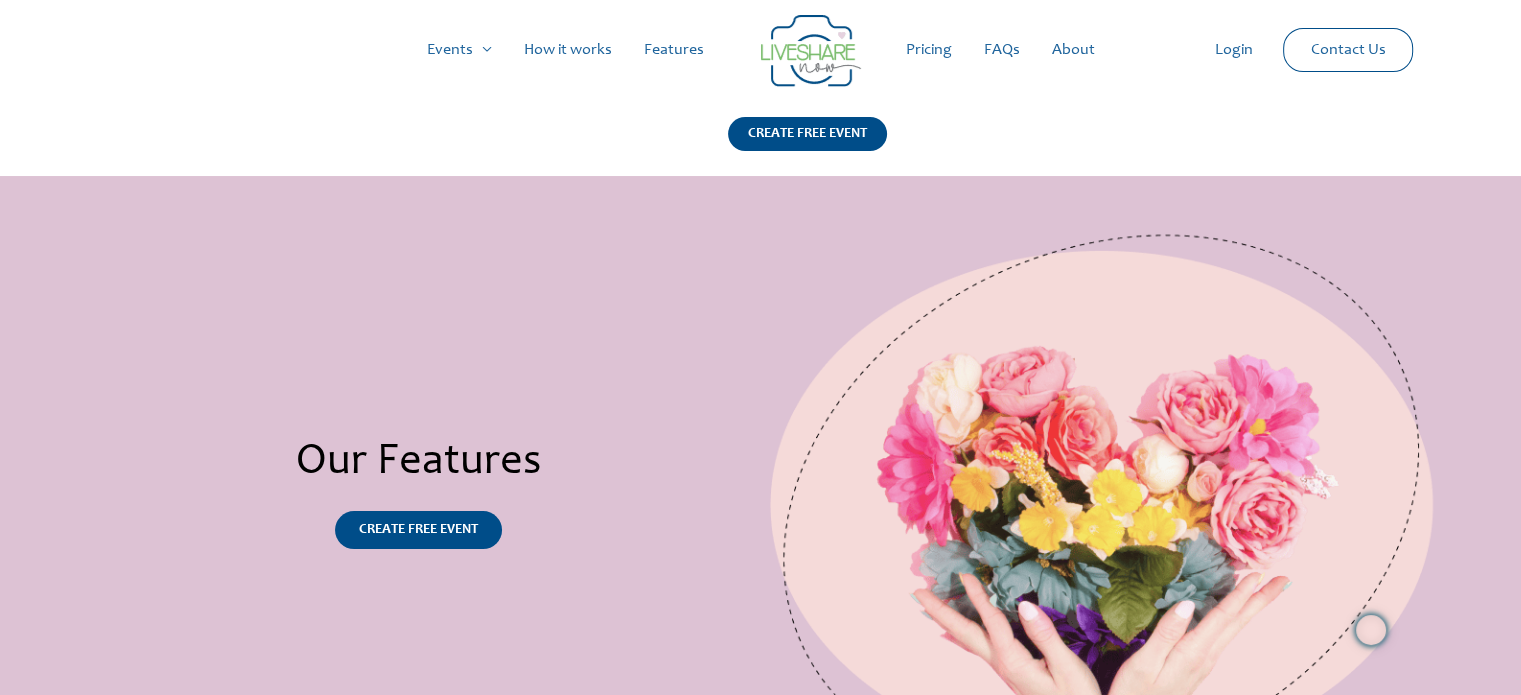click at bounding box center (811, 51) 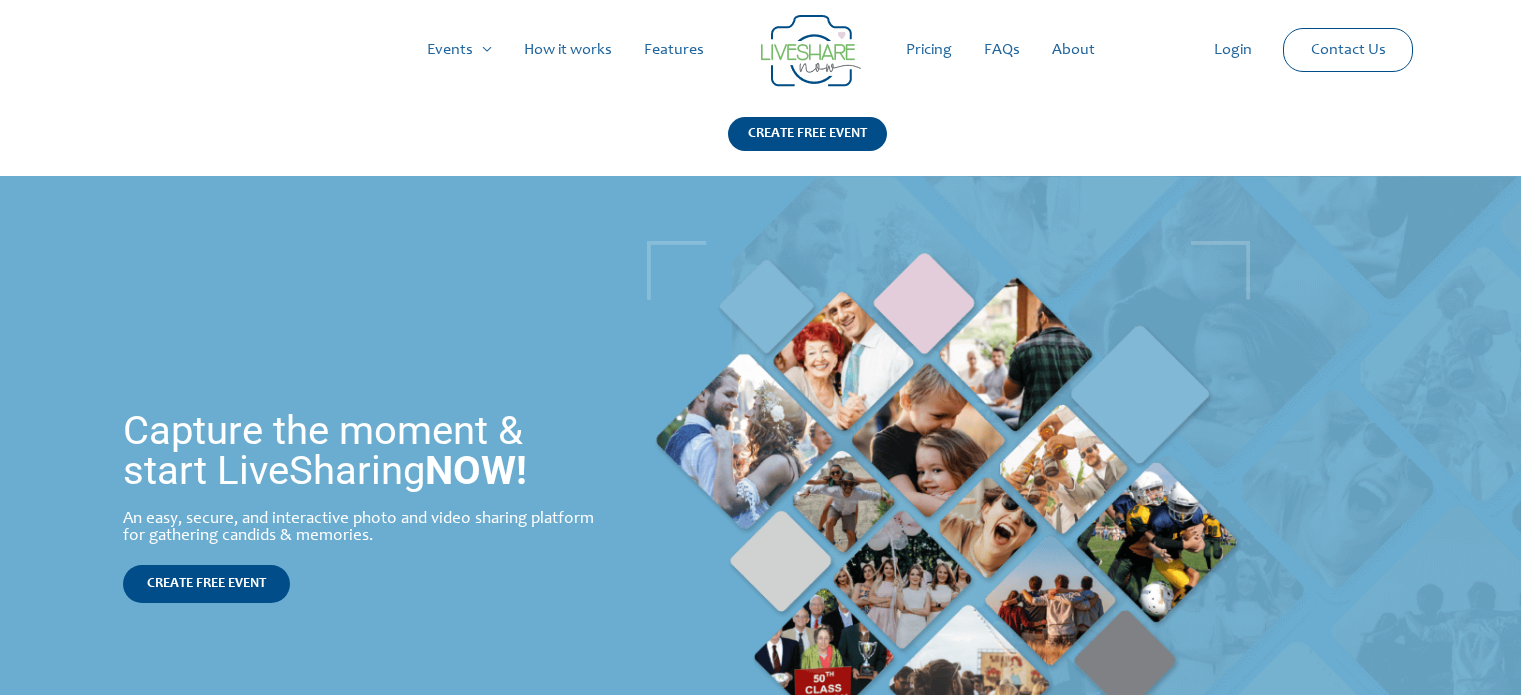 scroll, scrollTop: 0, scrollLeft: 0, axis: both 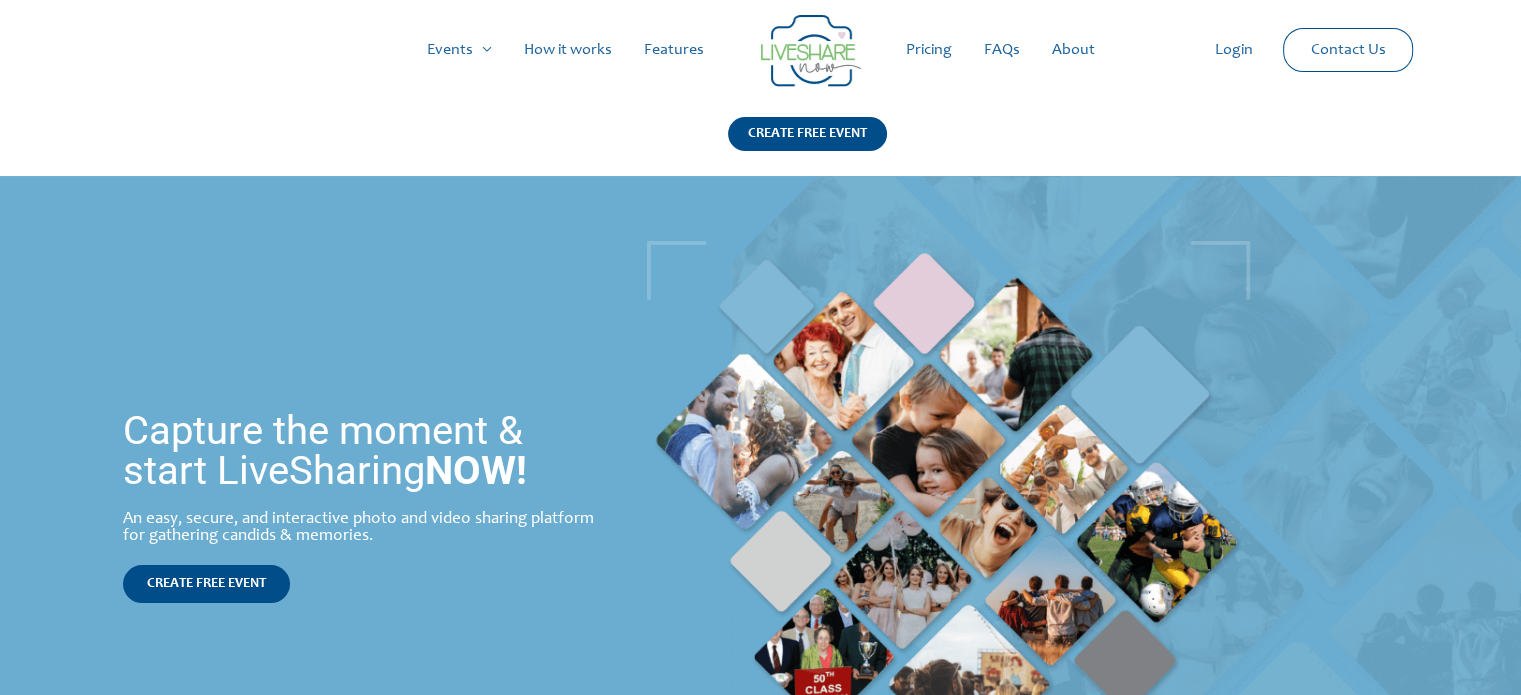 click on "Features" at bounding box center [674, 50] 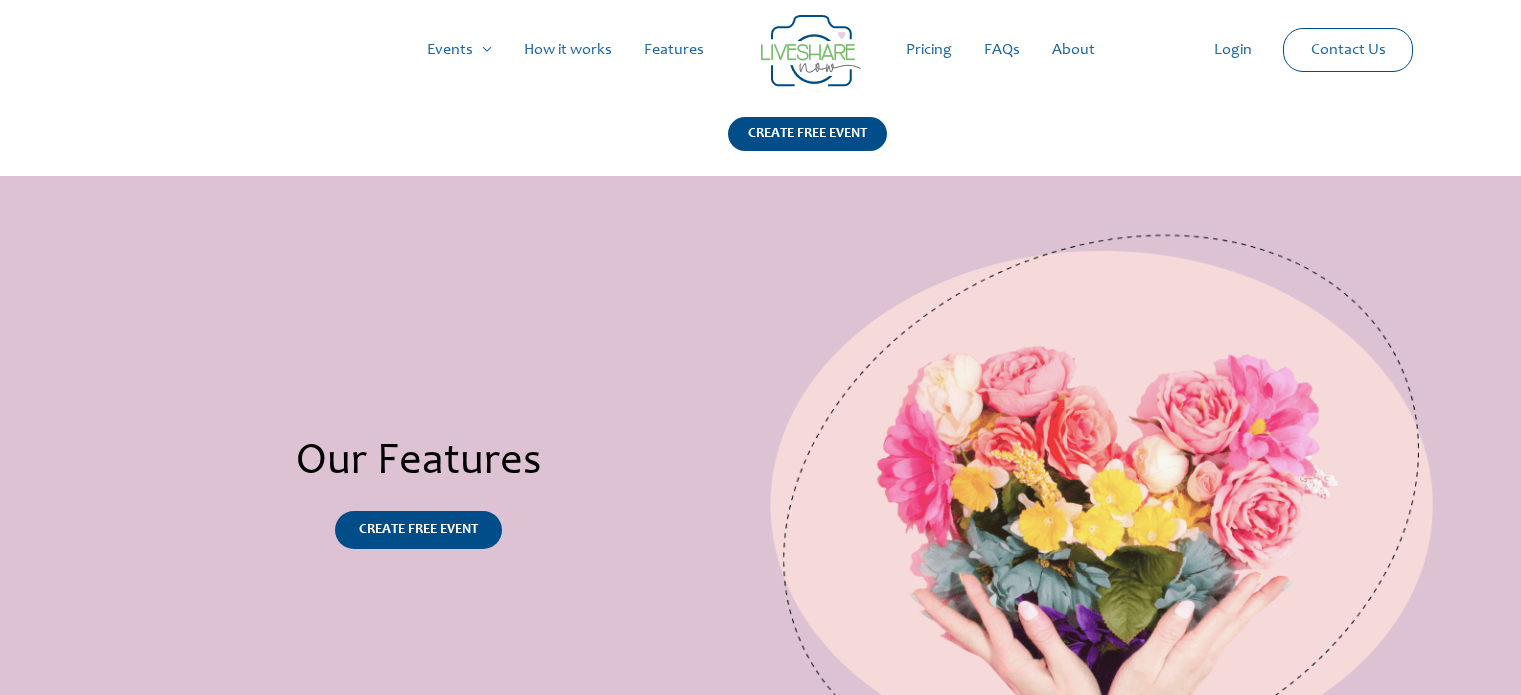 scroll, scrollTop: 0, scrollLeft: 0, axis: both 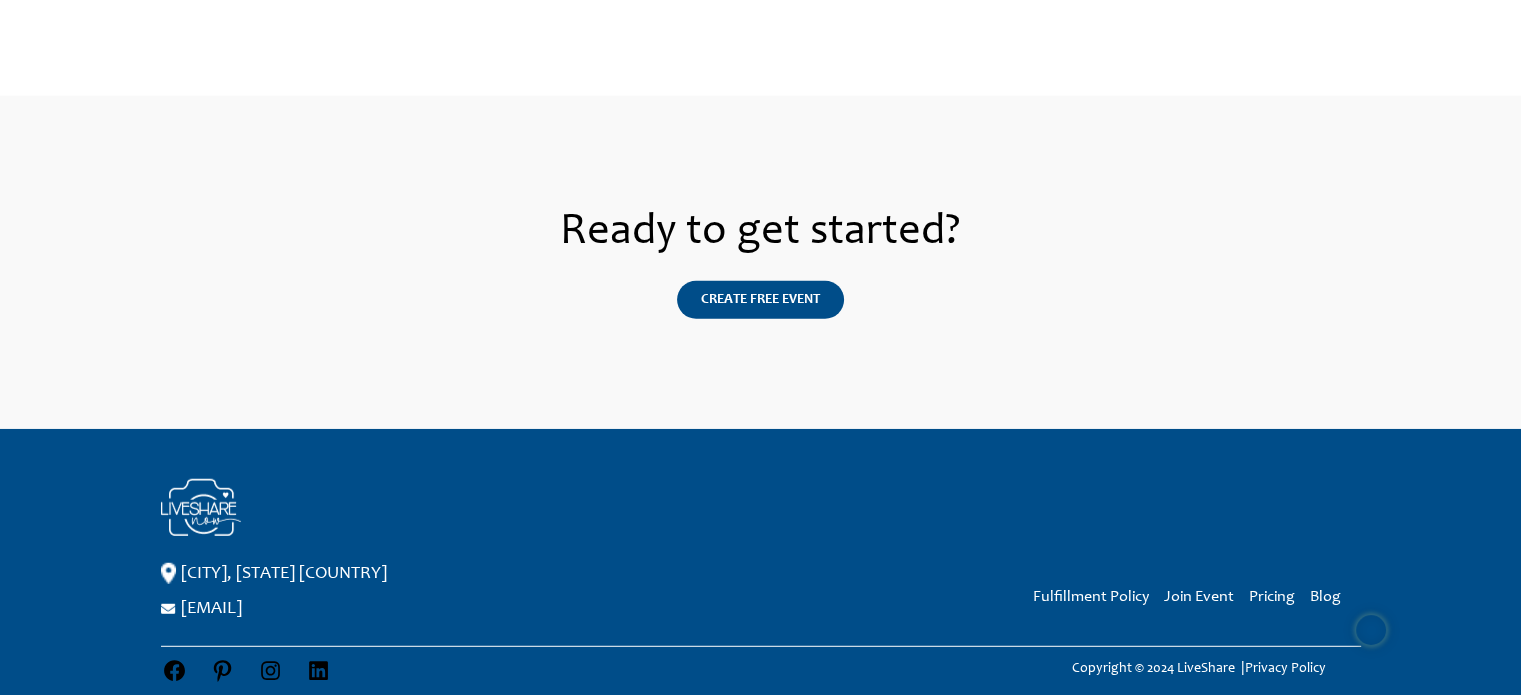 click at bounding box center [174, 671] 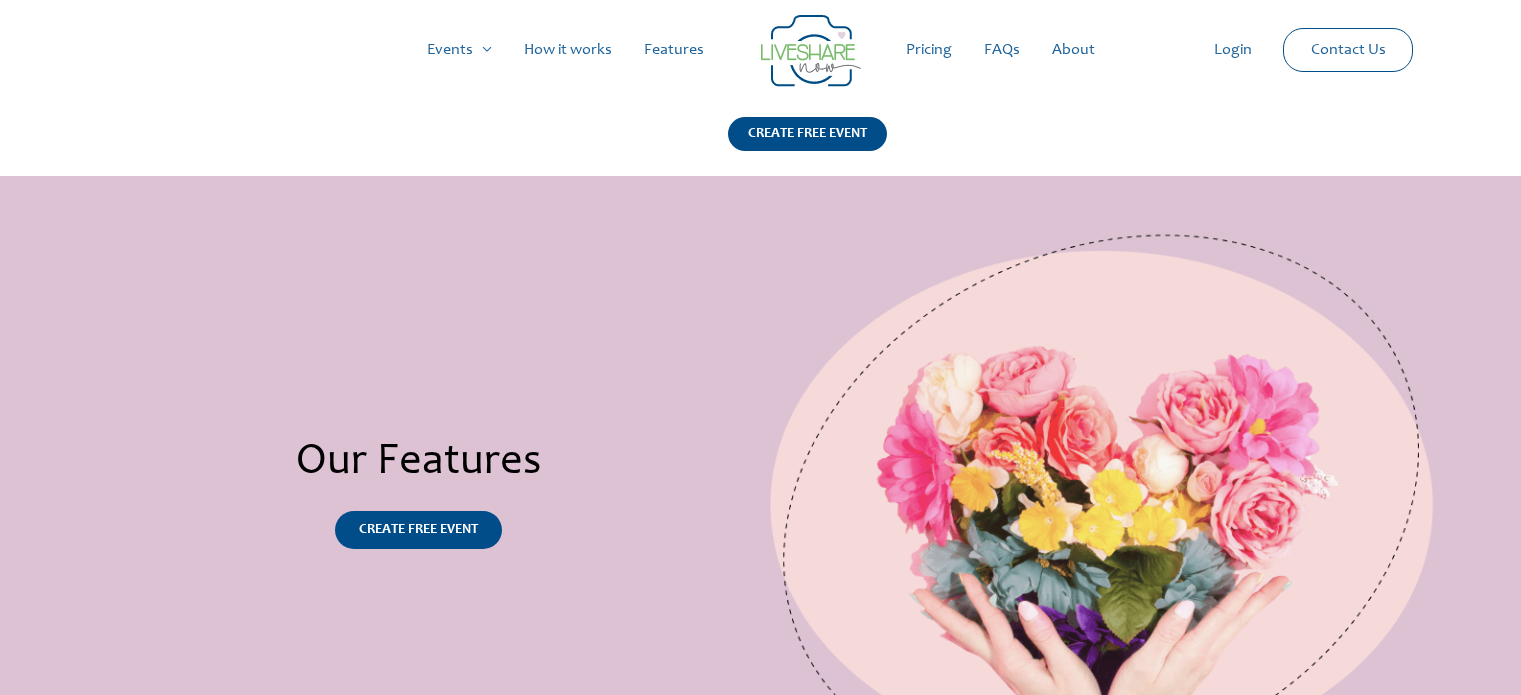 scroll, scrollTop: 5347, scrollLeft: 0, axis: vertical 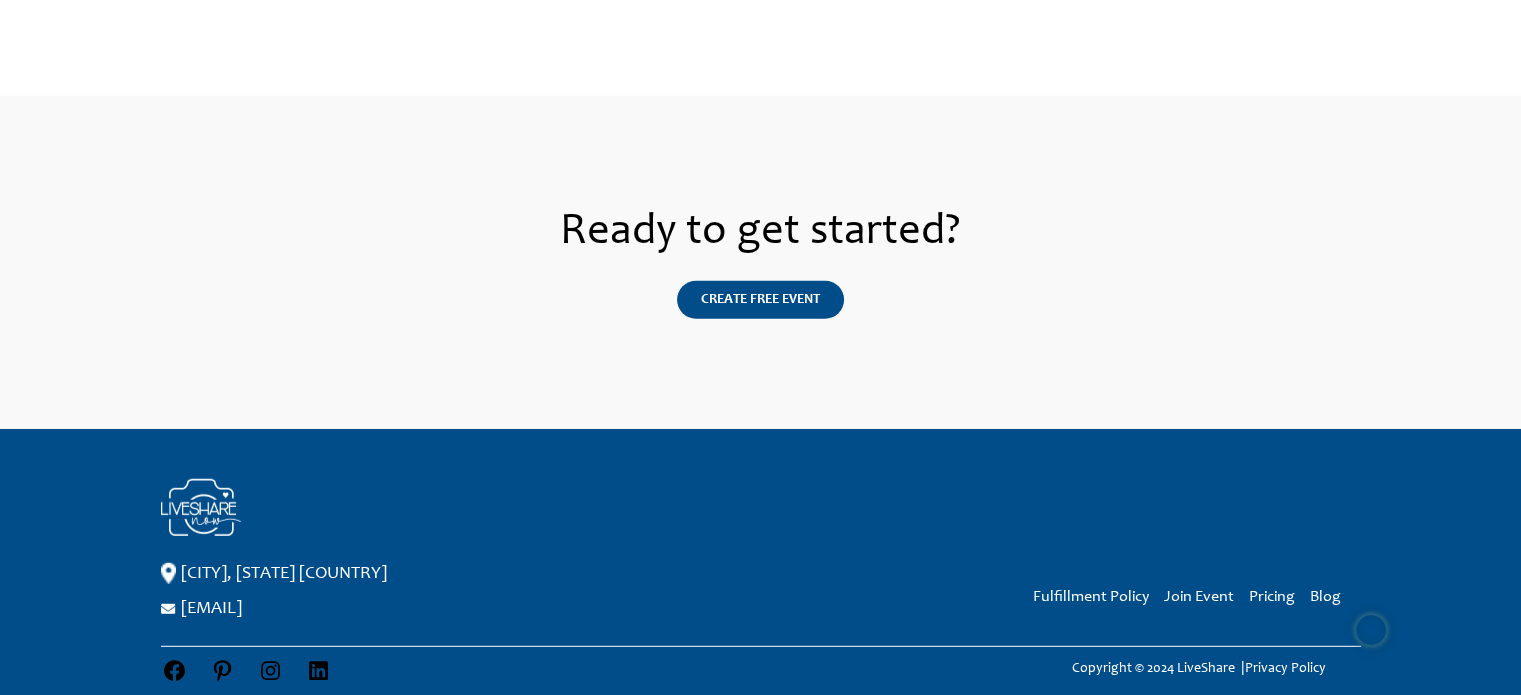 click at bounding box center [270, 670] 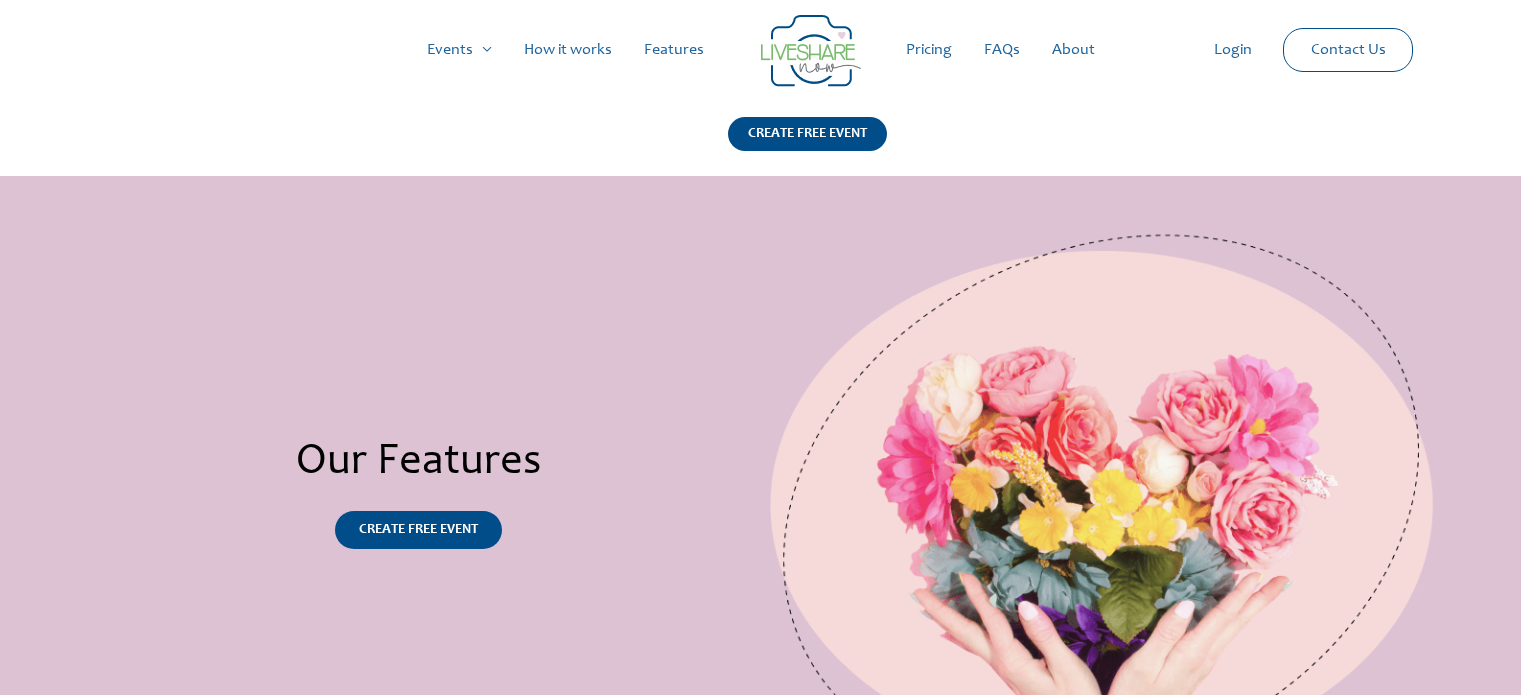 scroll, scrollTop: 5347, scrollLeft: 0, axis: vertical 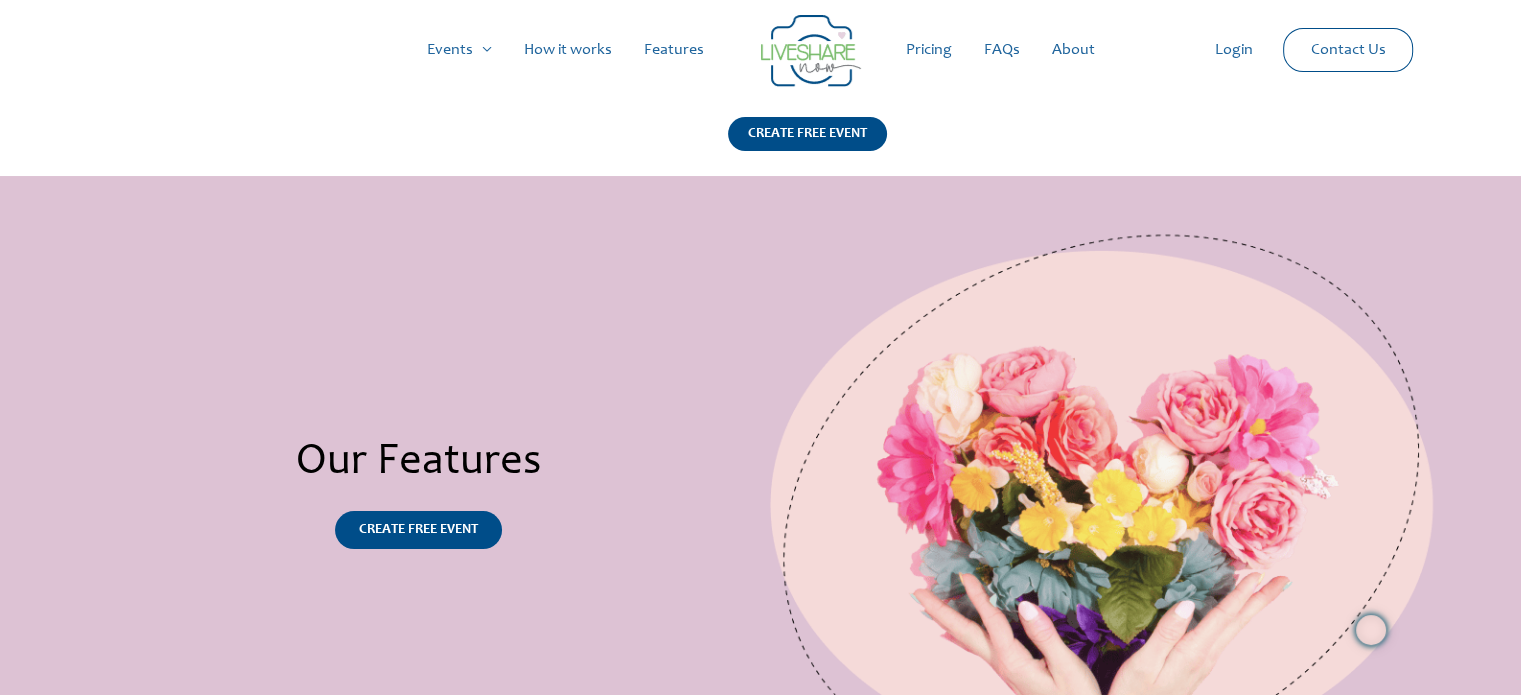 click on "Pricing" at bounding box center [929, 50] 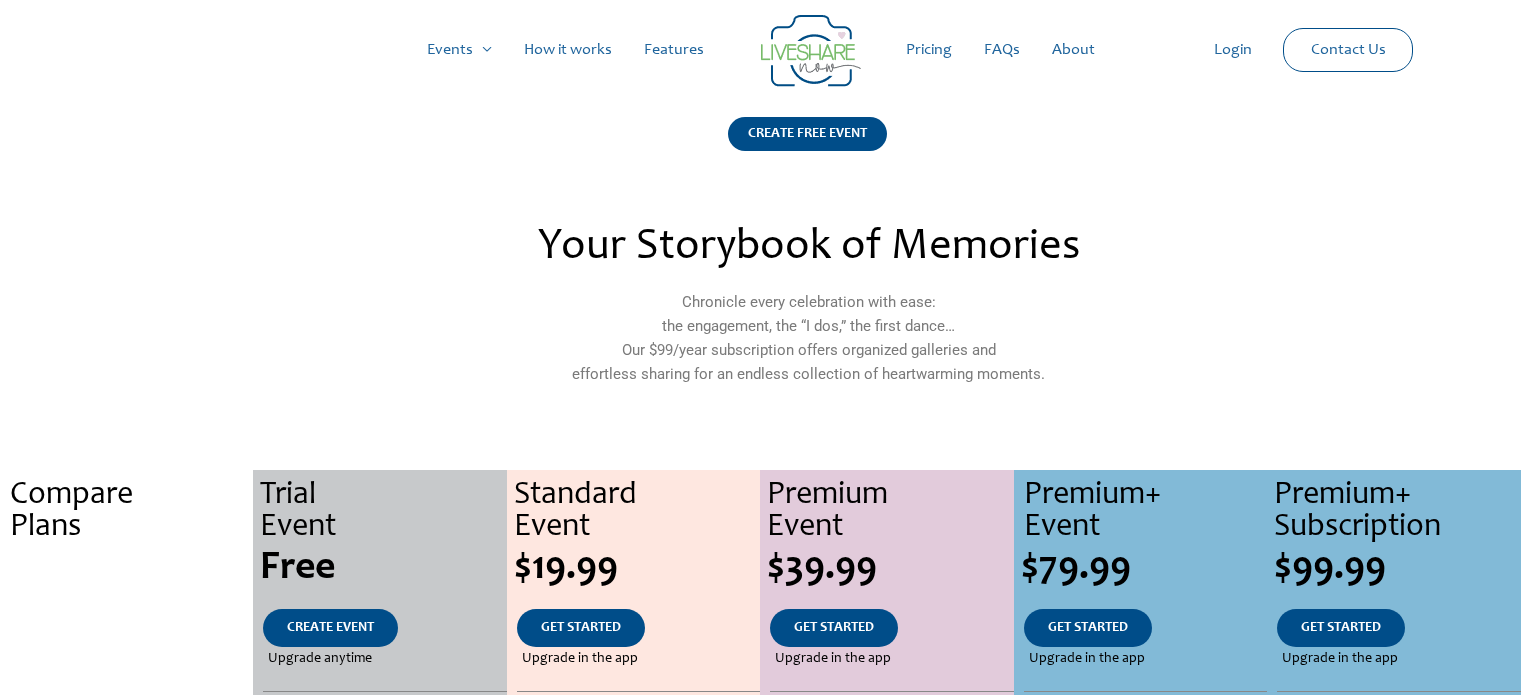 scroll, scrollTop: 0, scrollLeft: 0, axis: both 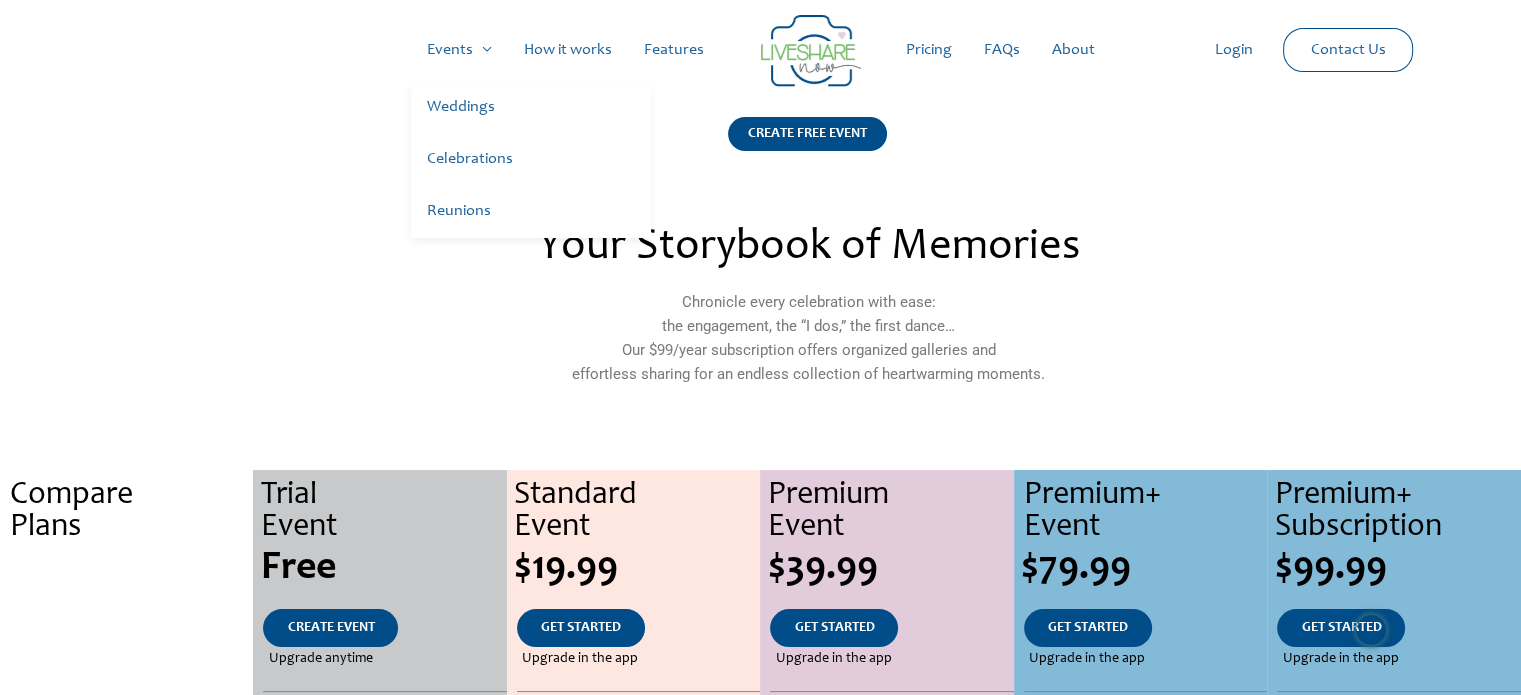 click on "Reunions" at bounding box center (531, 212) 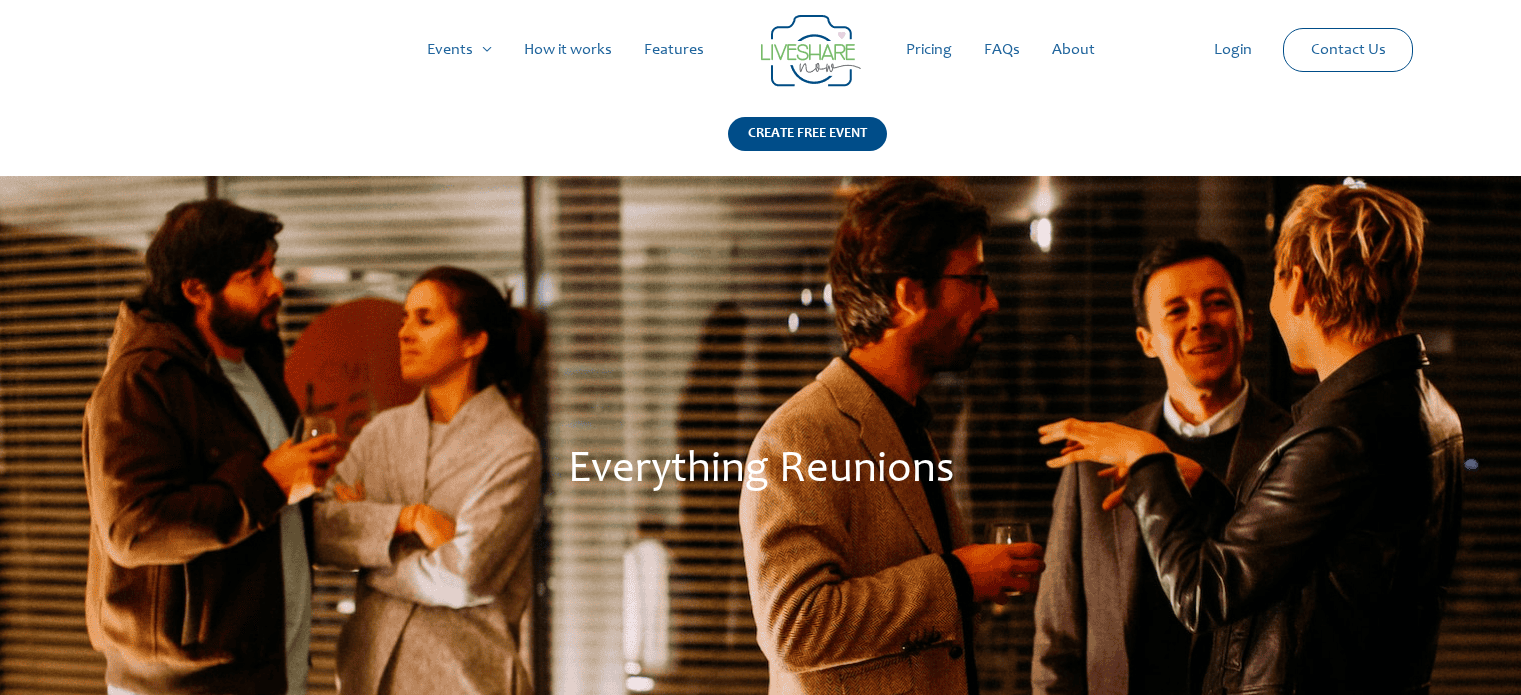 scroll, scrollTop: 0, scrollLeft: 0, axis: both 